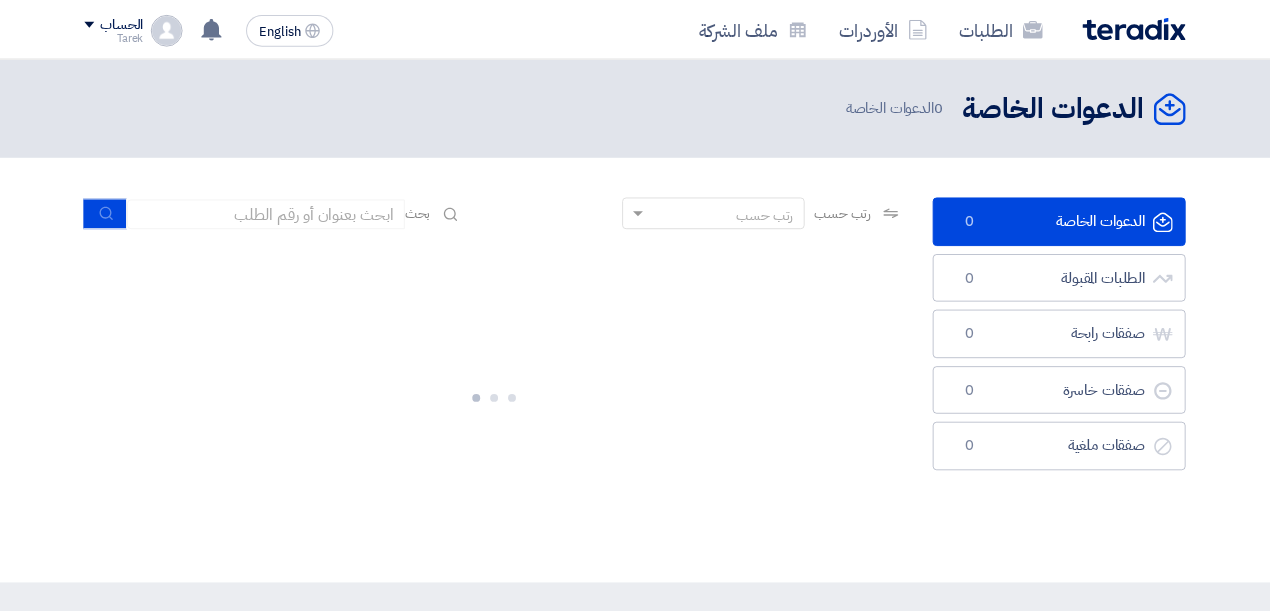 scroll, scrollTop: 0, scrollLeft: 0, axis: both 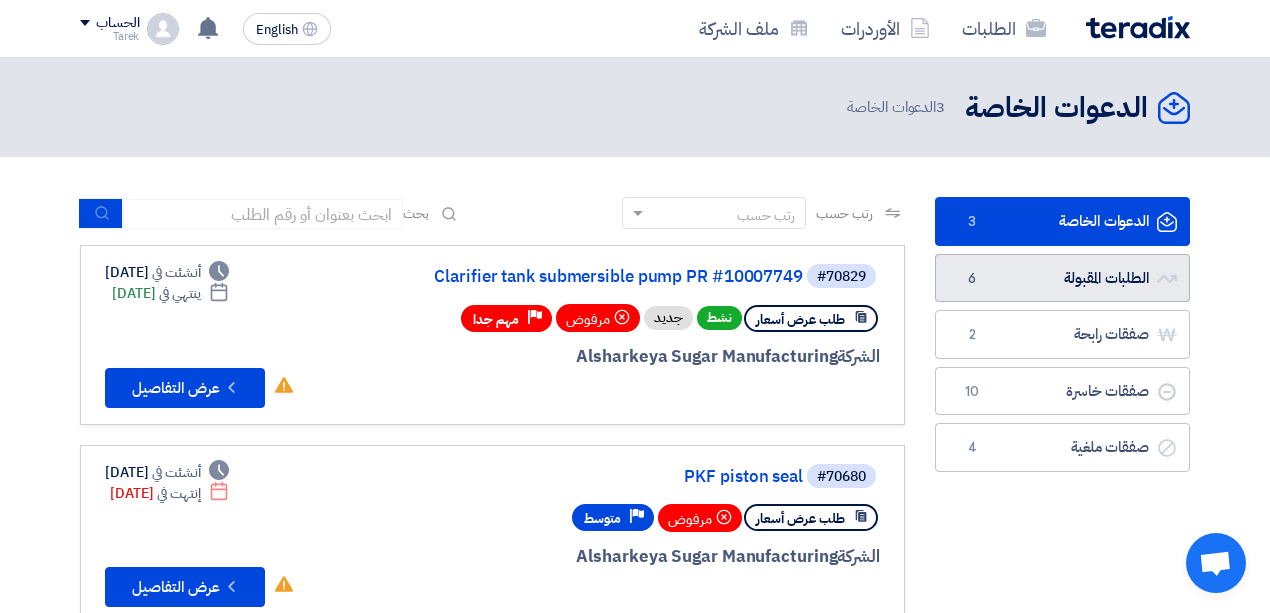 click on "الطلبات المقبولة
الطلبات المقبولة
6" 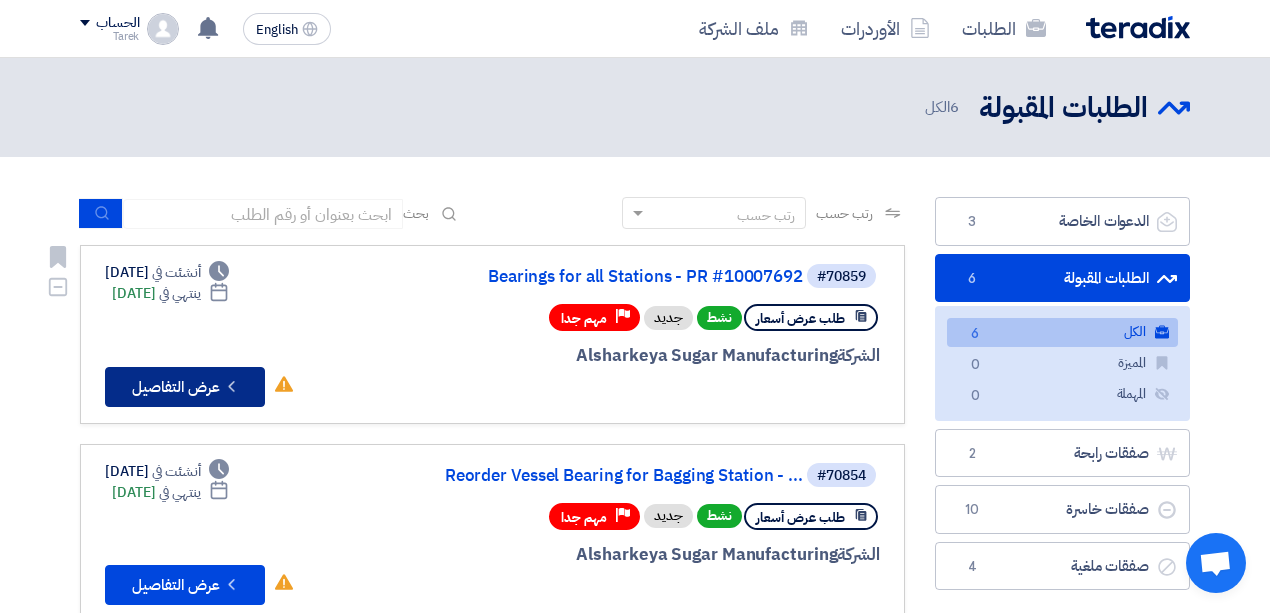 click on "Check details
عرض التفاصيل" 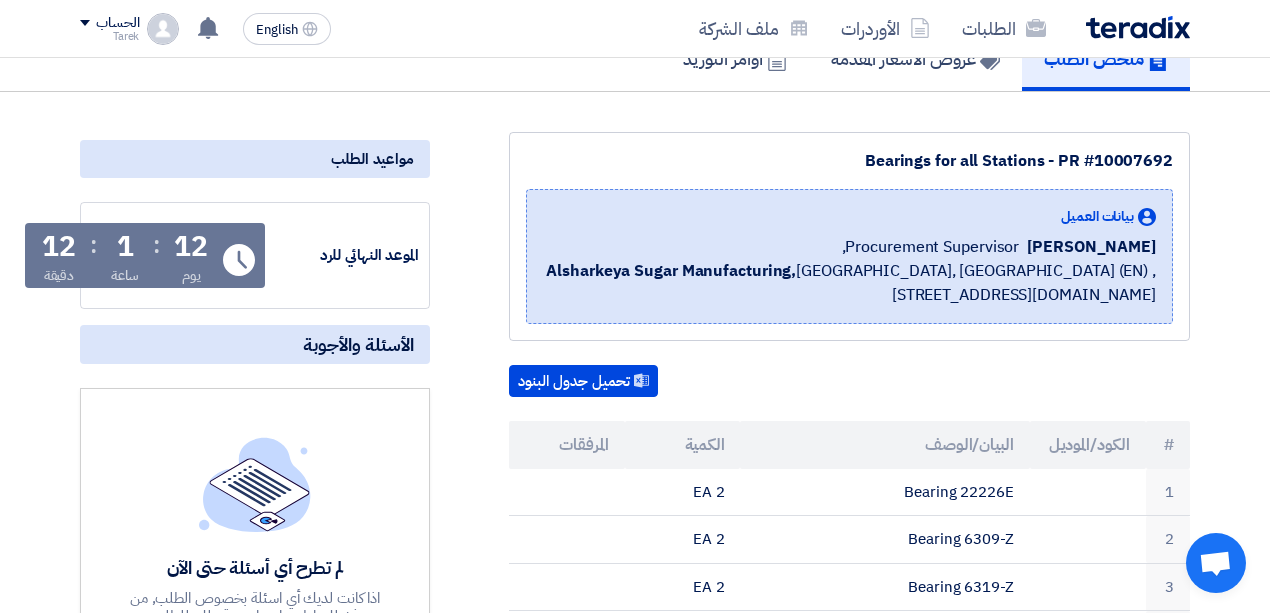 scroll, scrollTop: 266, scrollLeft: 0, axis: vertical 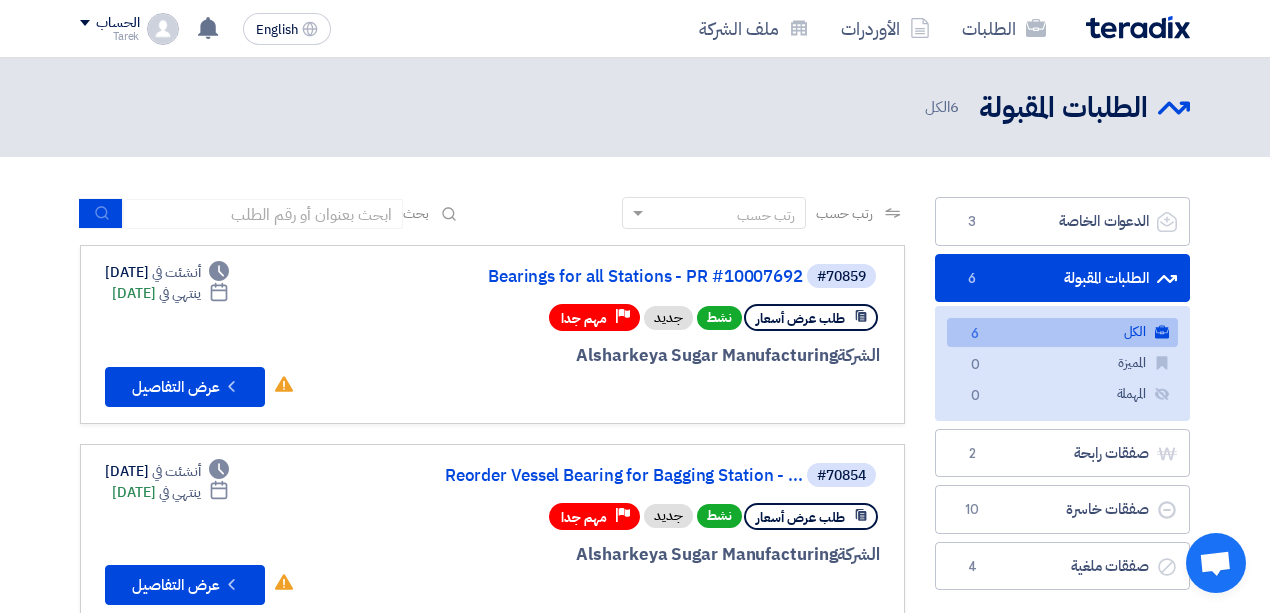 click on "الطلبات المقبولة
الطلبات المقبولة
6" 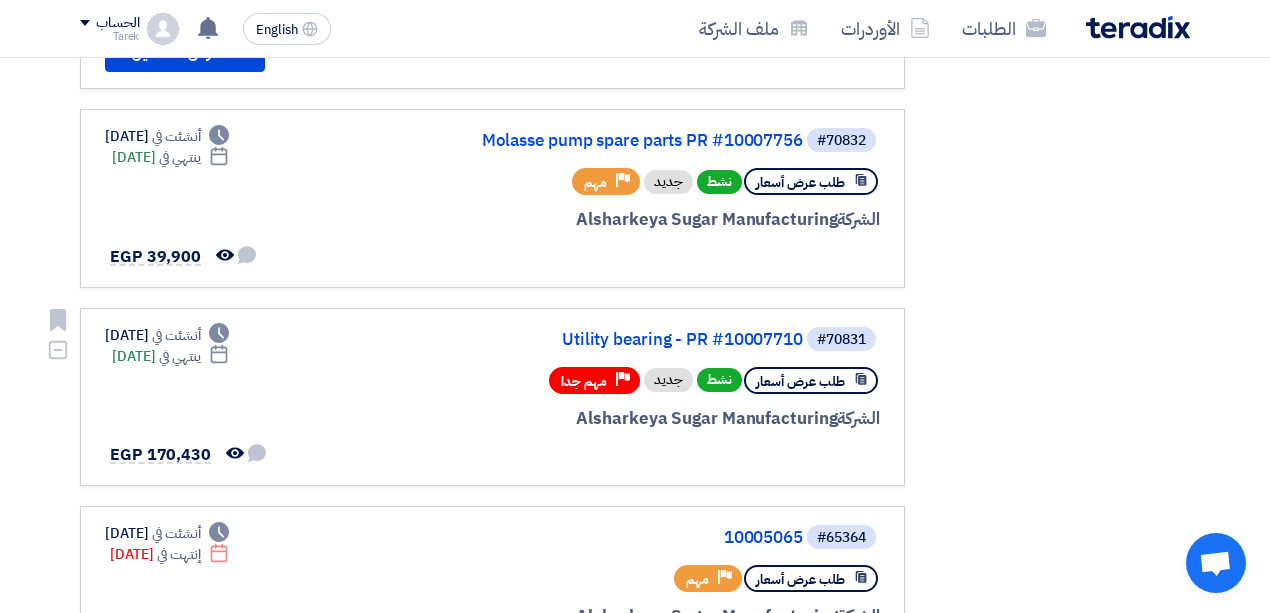 scroll, scrollTop: 0, scrollLeft: 0, axis: both 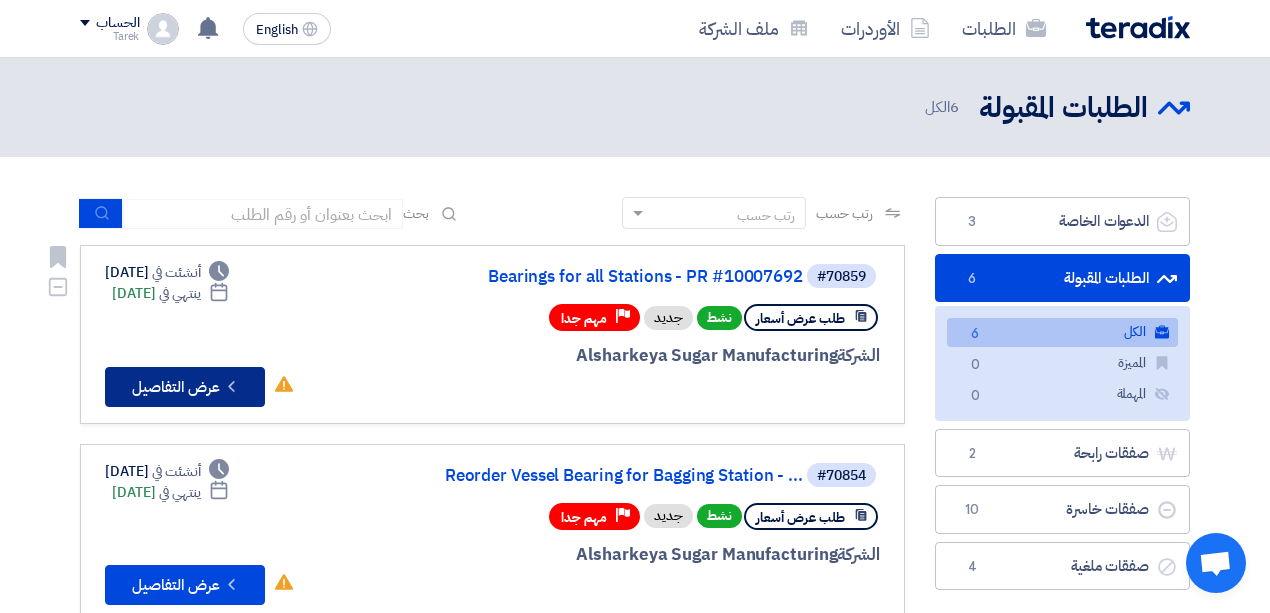 click on "Check details
عرض التفاصيل" 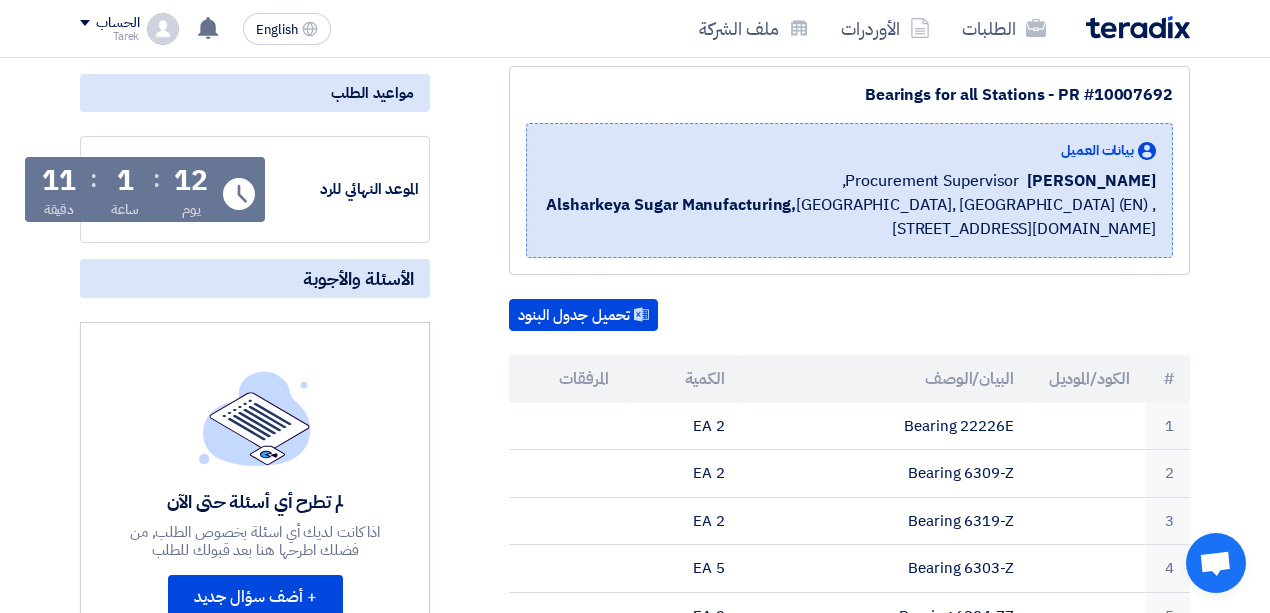 scroll, scrollTop: 333, scrollLeft: 0, axis: vertical 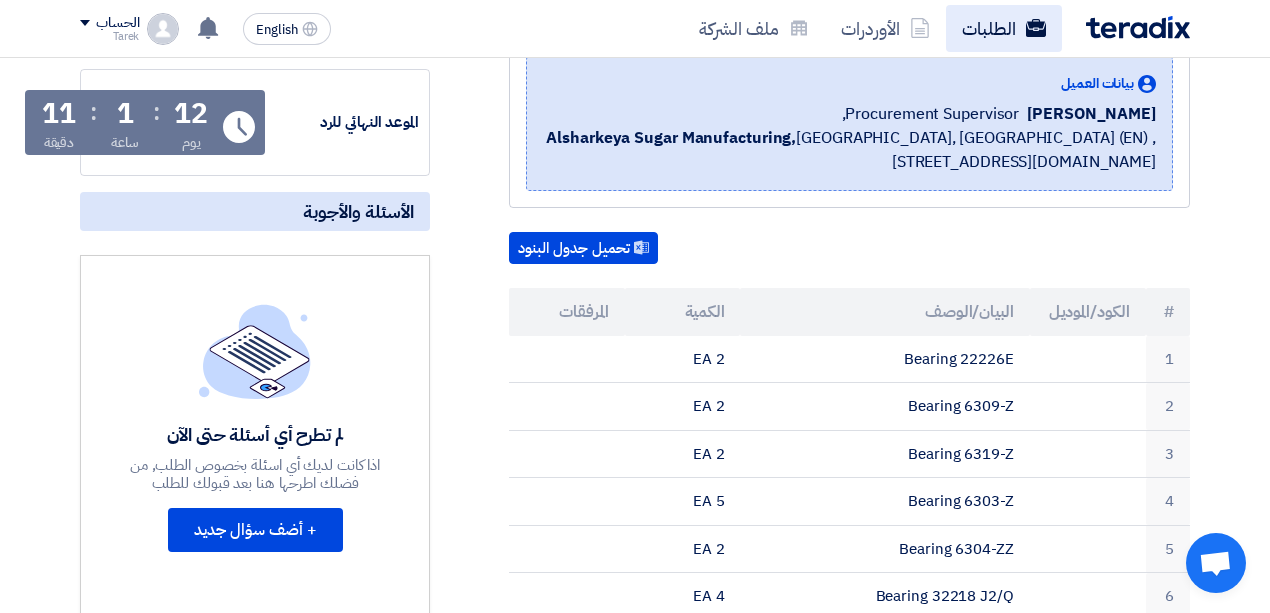 click on "الطلبات" 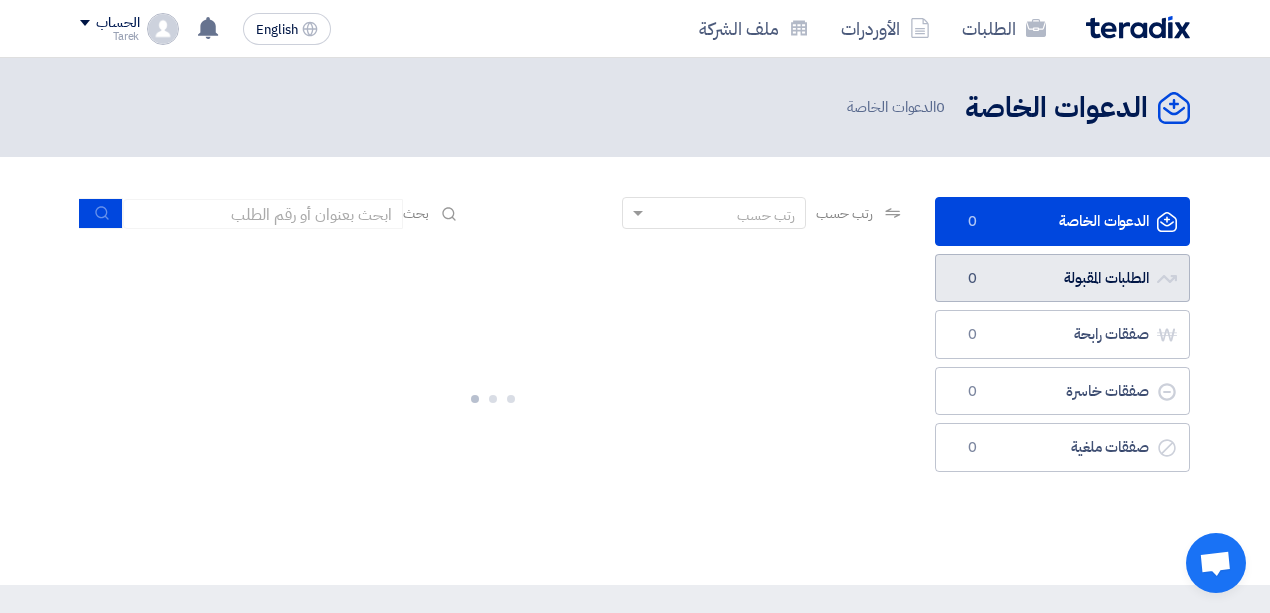 click on "0" 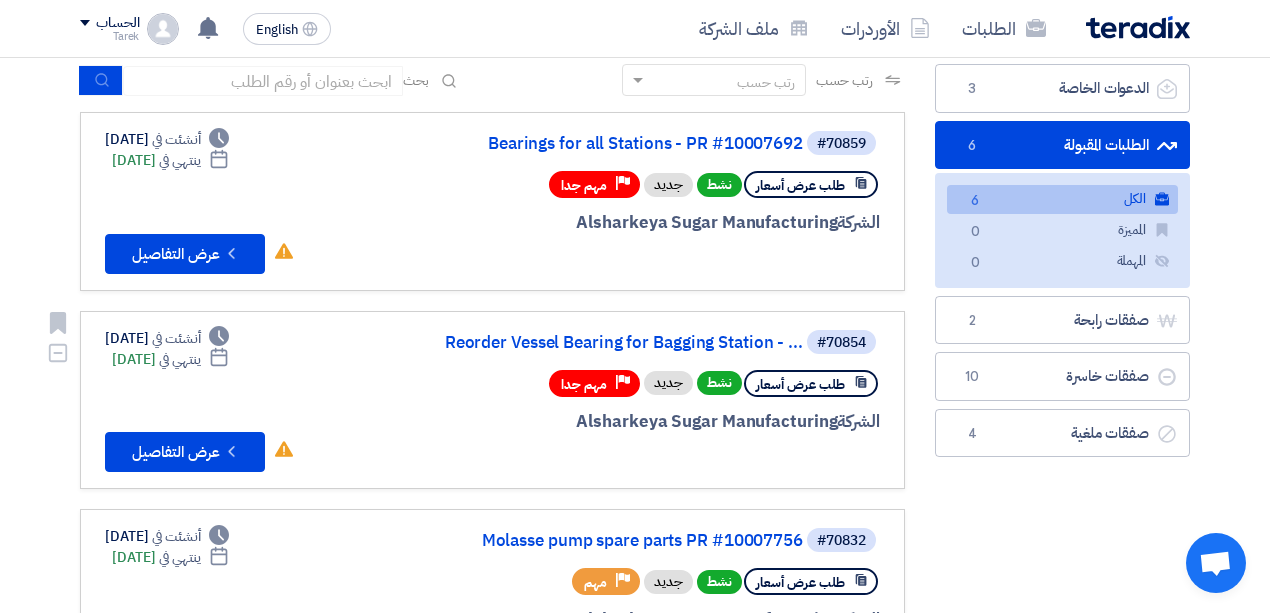 scroll, scrollTop: 0, scrollLeft: 0, axis: both 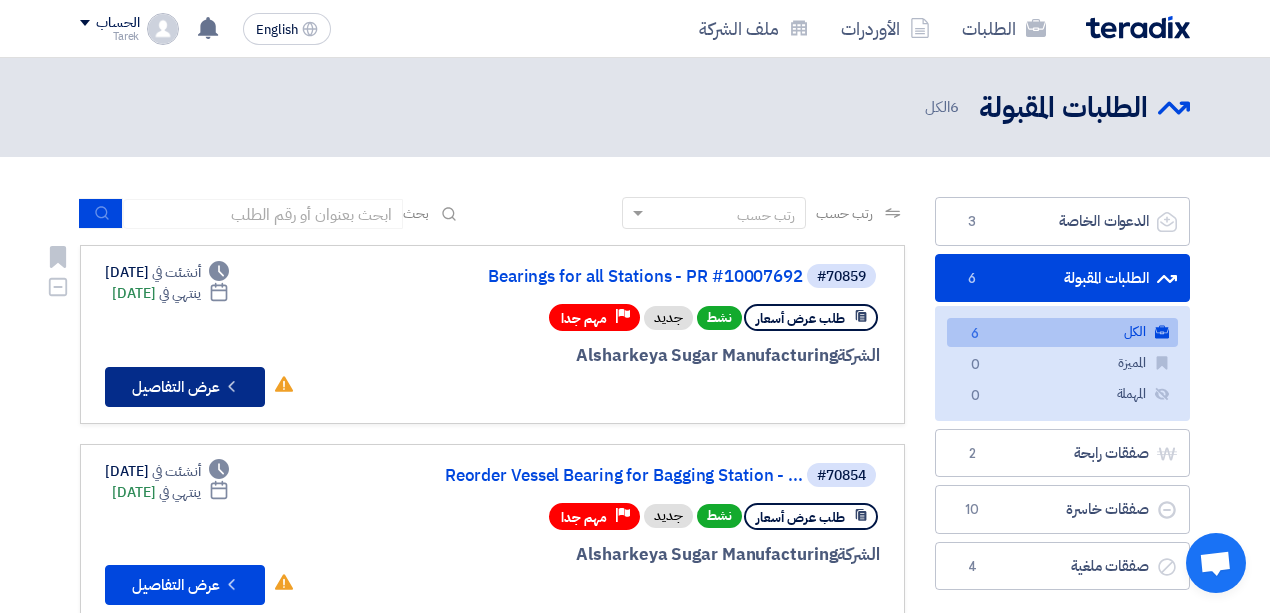 click on "Check details
عرض التفاصيل" 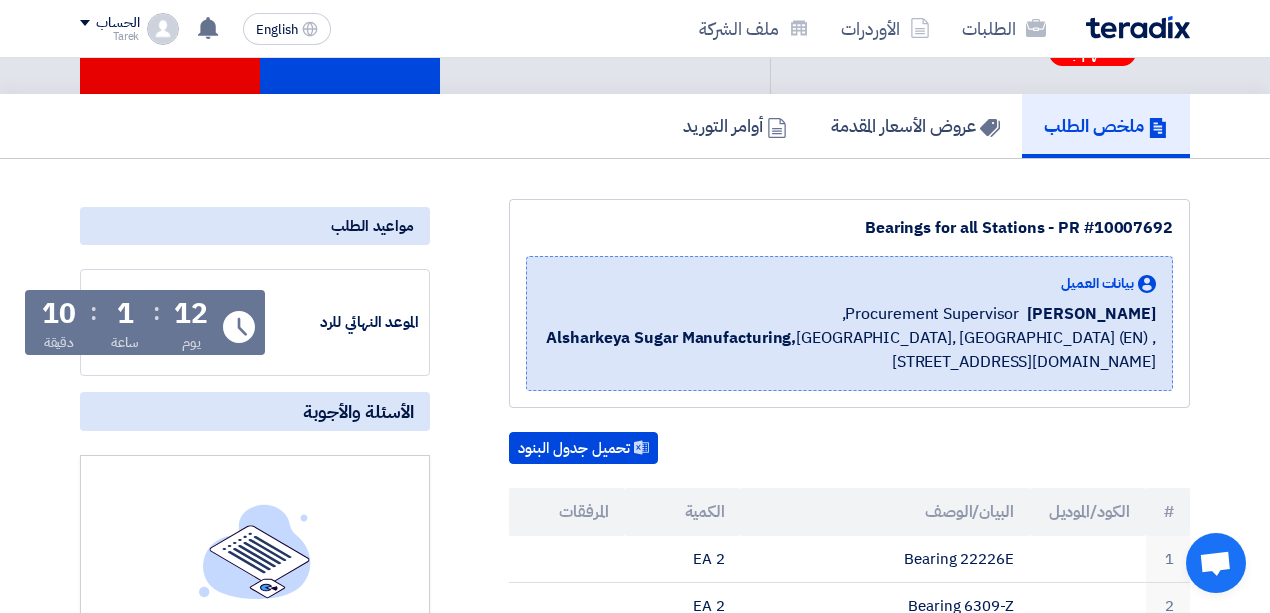 scroll, scrollTop: 0, scrollLeft: 0, axis: both 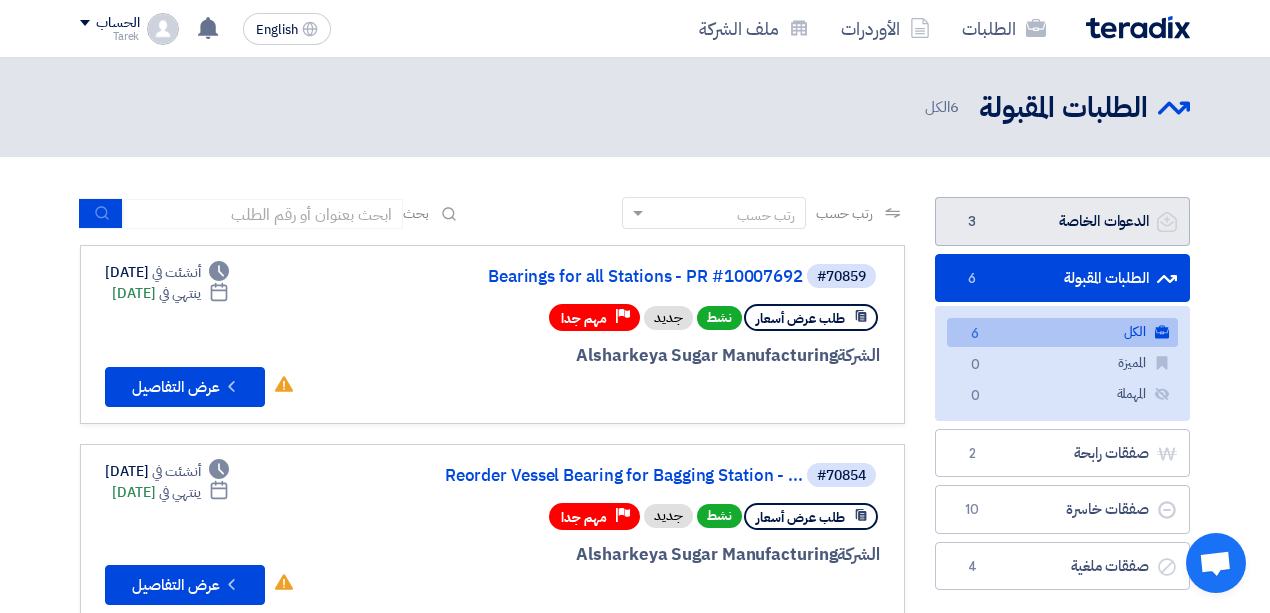 click on "3" 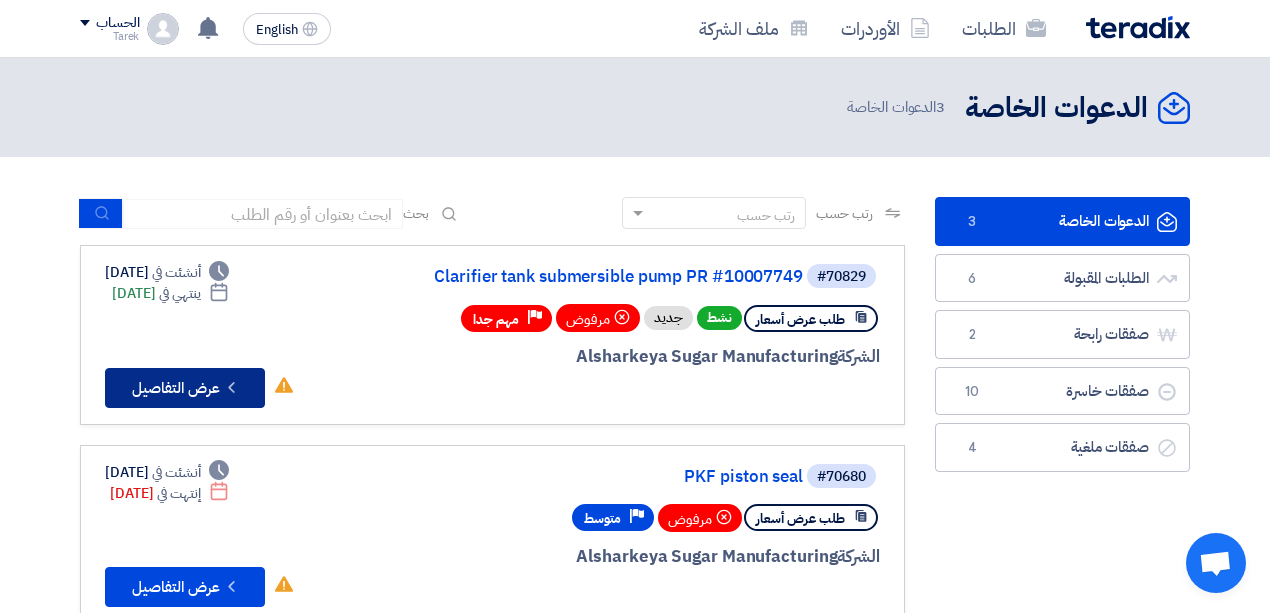 click on "Check details
عرض التفاصيل" 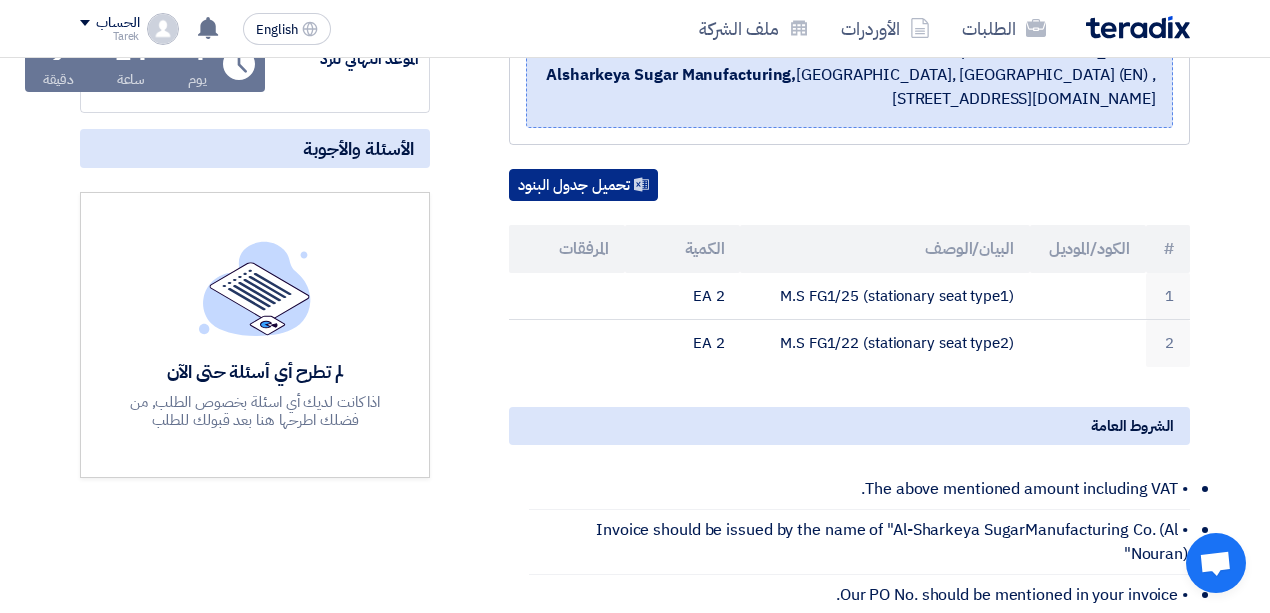 scroll, scrollTop: 0, scrollLeft: 0, axis: both 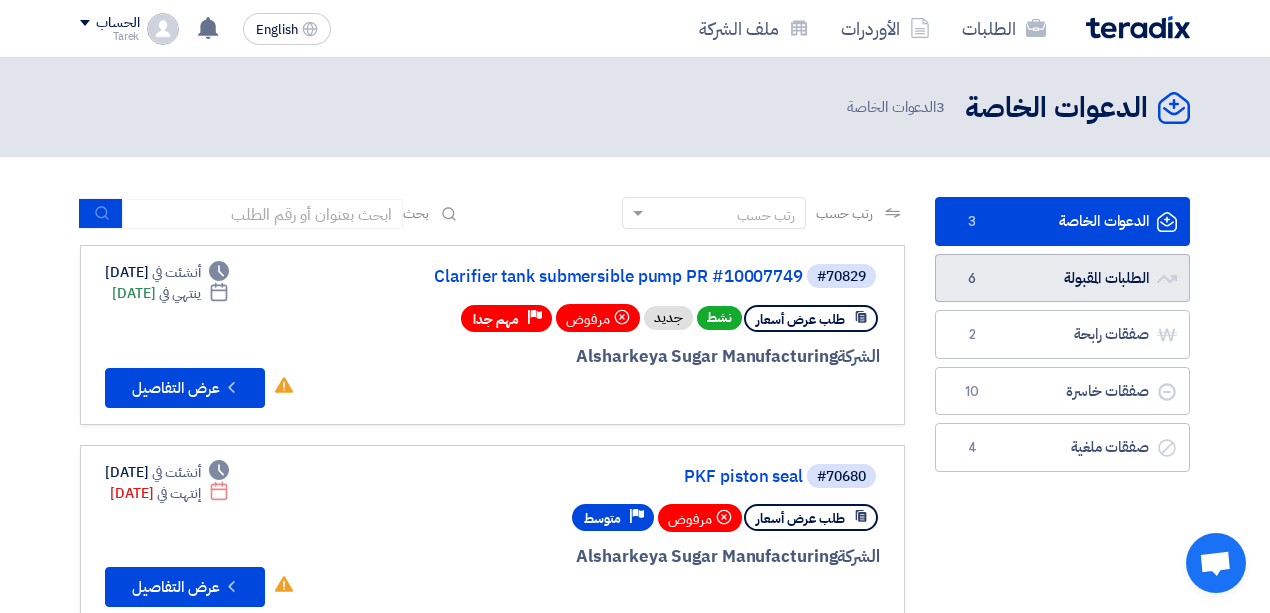 click on "الطلبات المقبولة
الطلبات المقبولة
6" 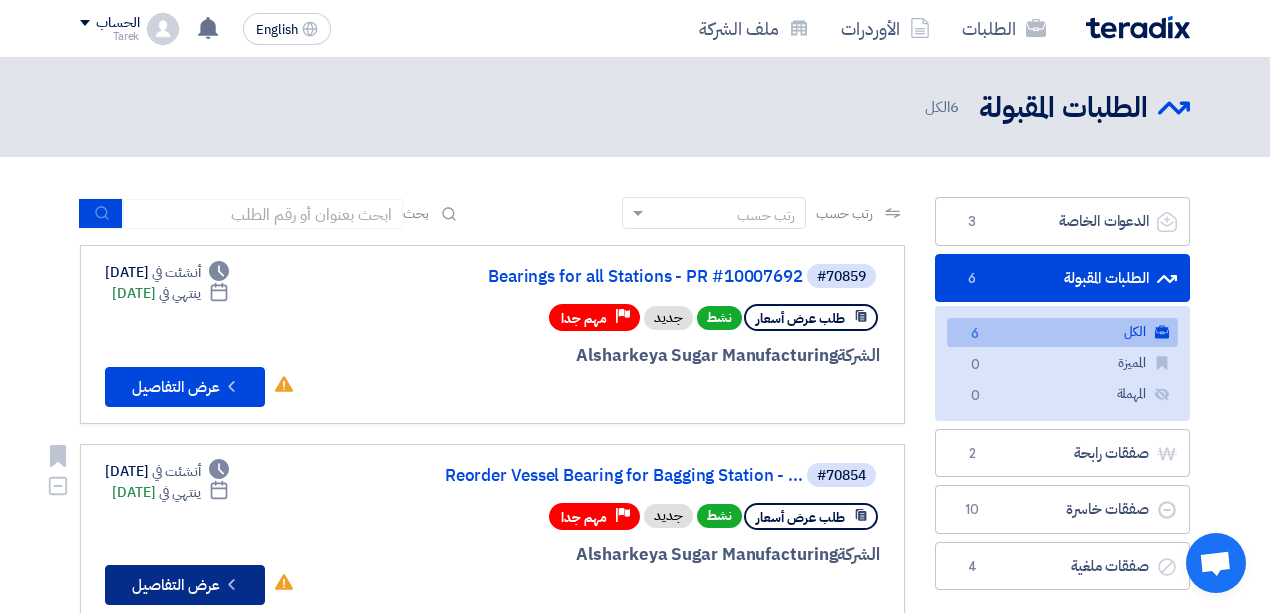 click 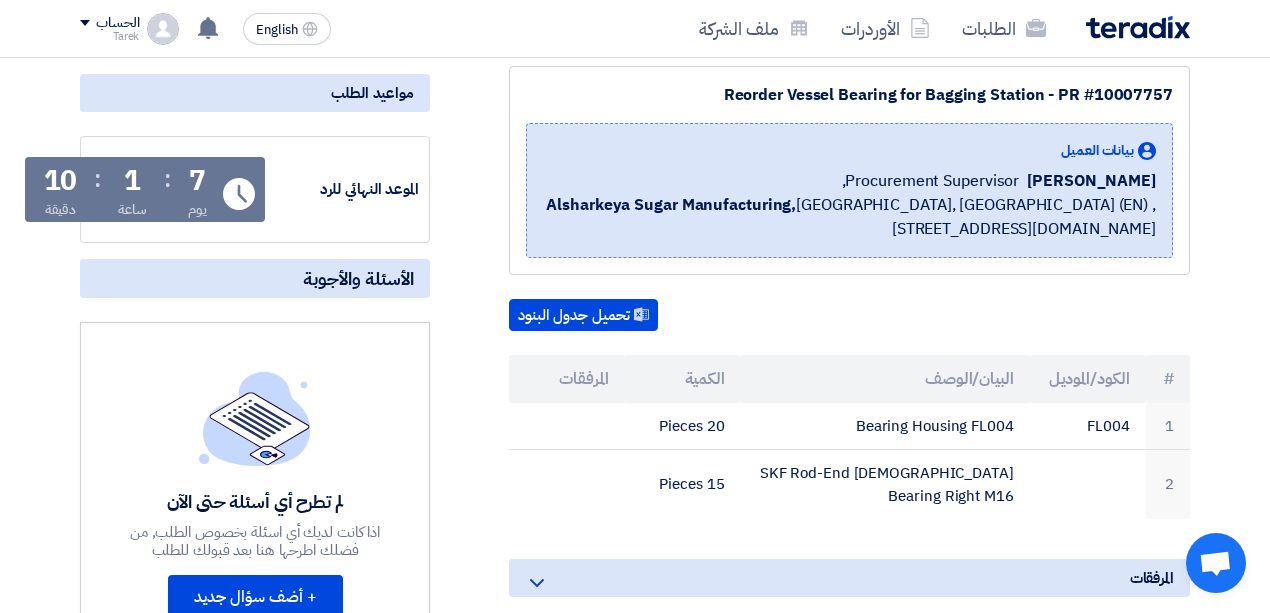 scroll, scrollTop: 0, scrollLeft: 0, axis: both 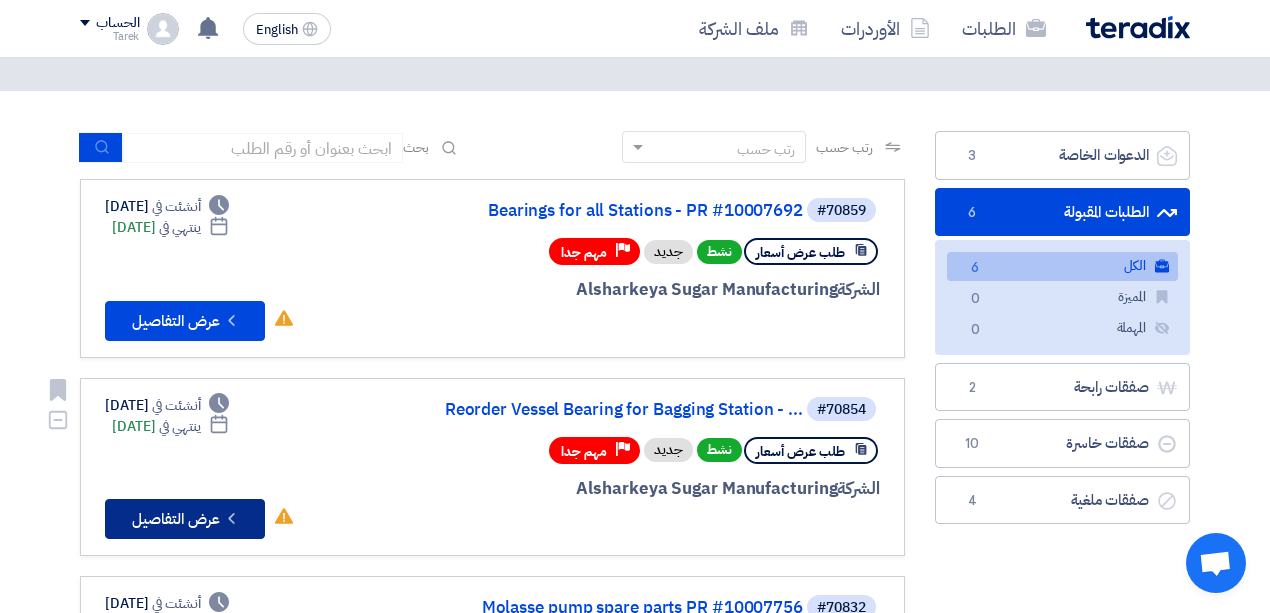 click on "Check details
عرض التفاصيل" 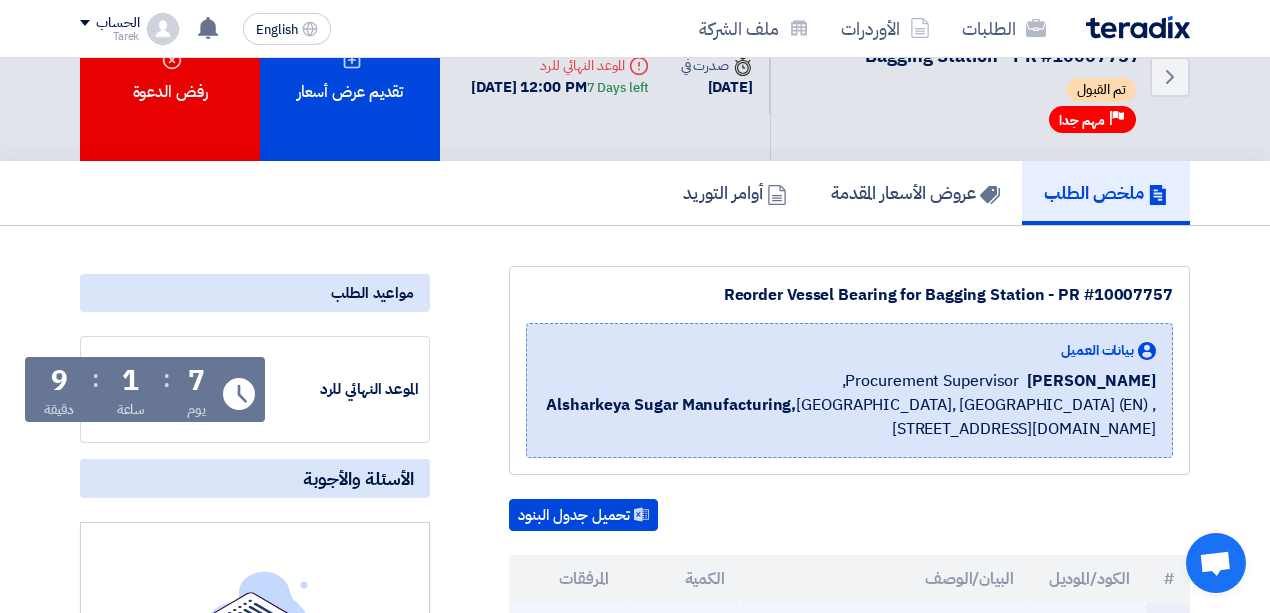 scroll, scrollTop: 0, scrollLeft: 0, axis: both 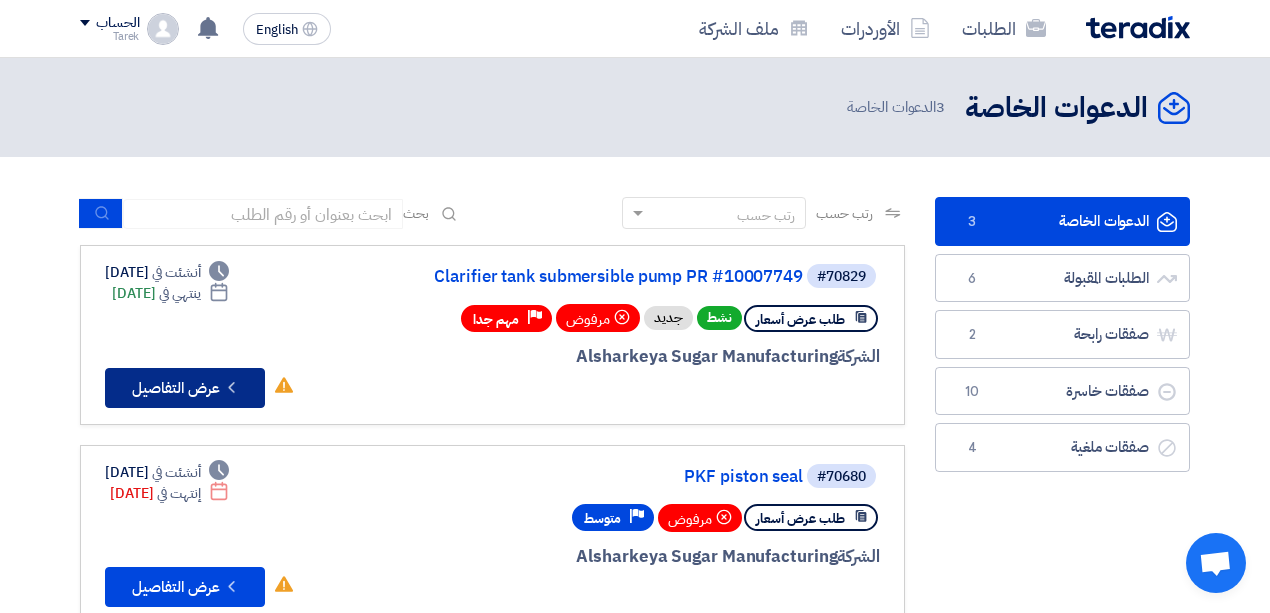 click on "Check details" 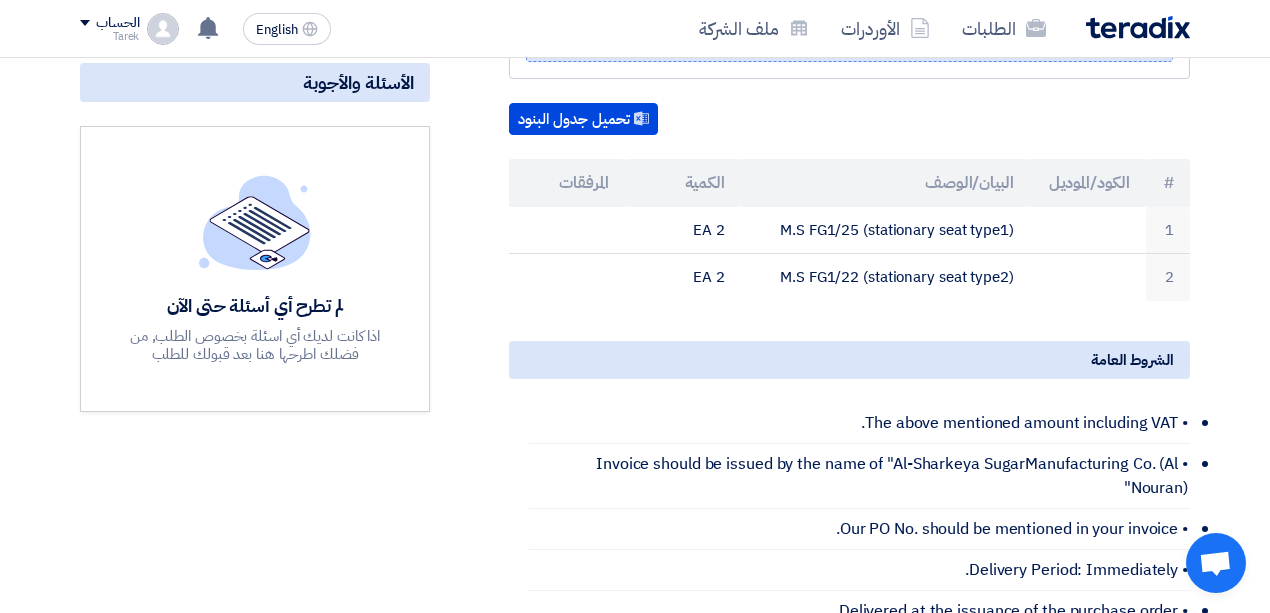 scroll, scrollTop: 133, scrollLeft: 0, axis: vertical 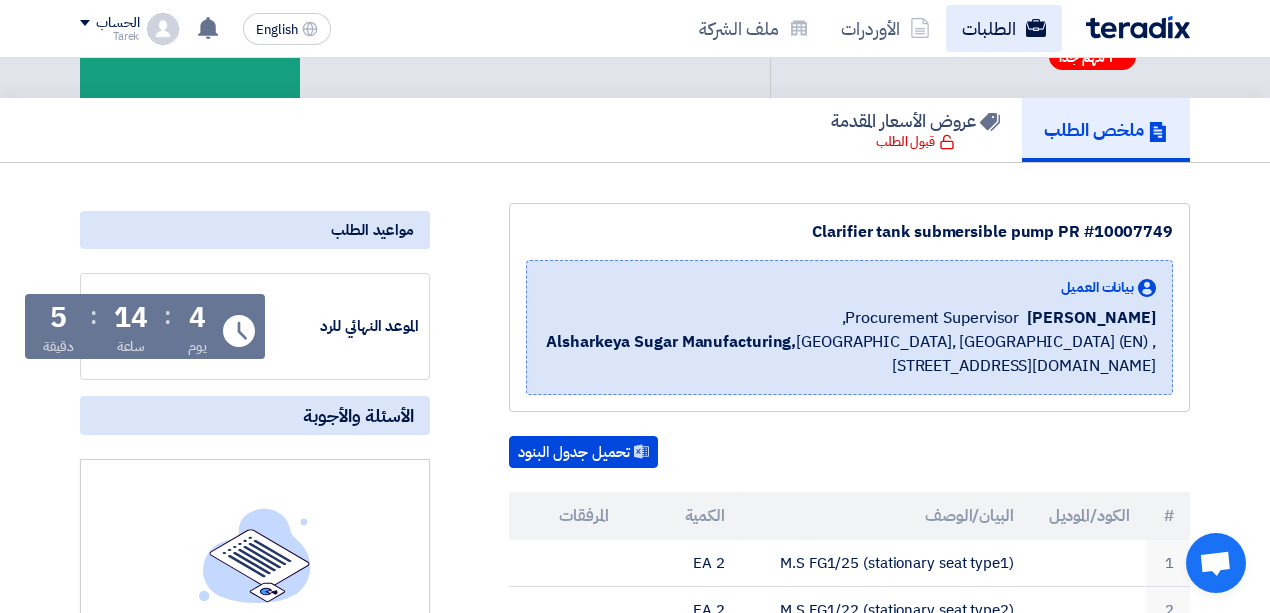 click on "الطلبات" 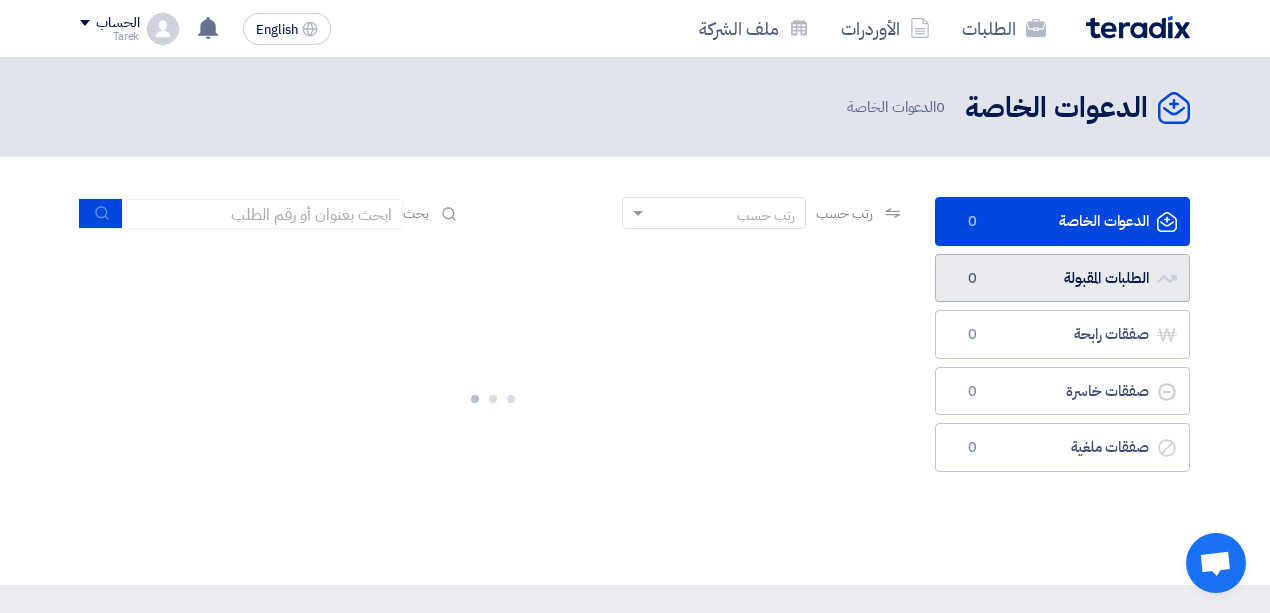 click on "0" 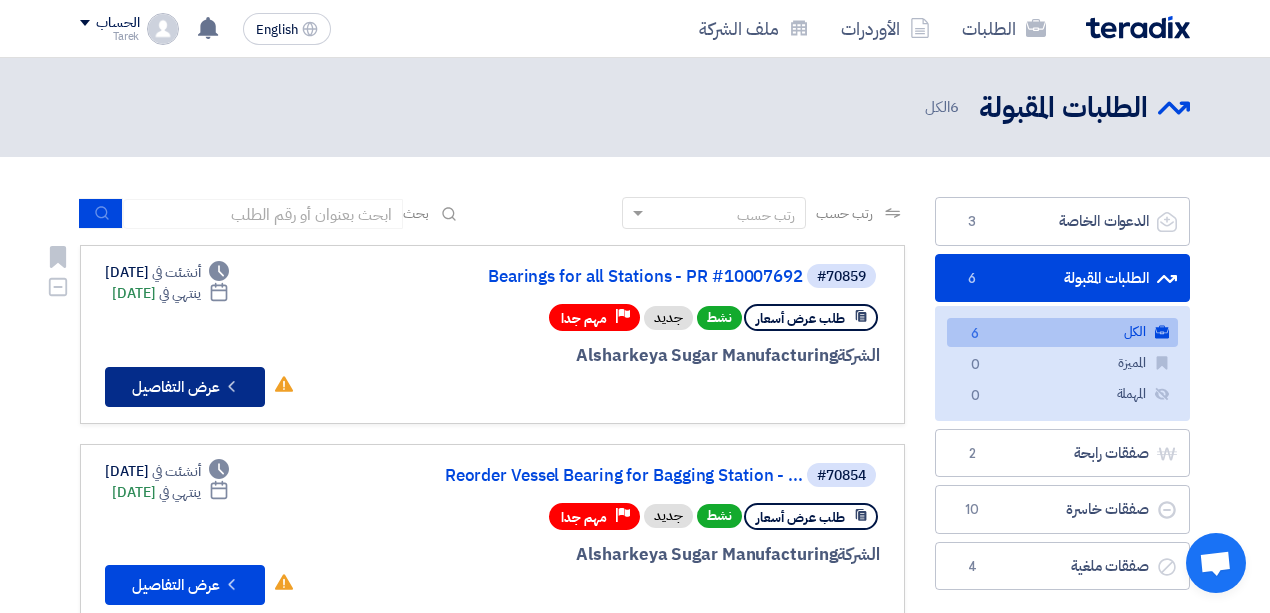click on "Check details
عرض التفاصيل" 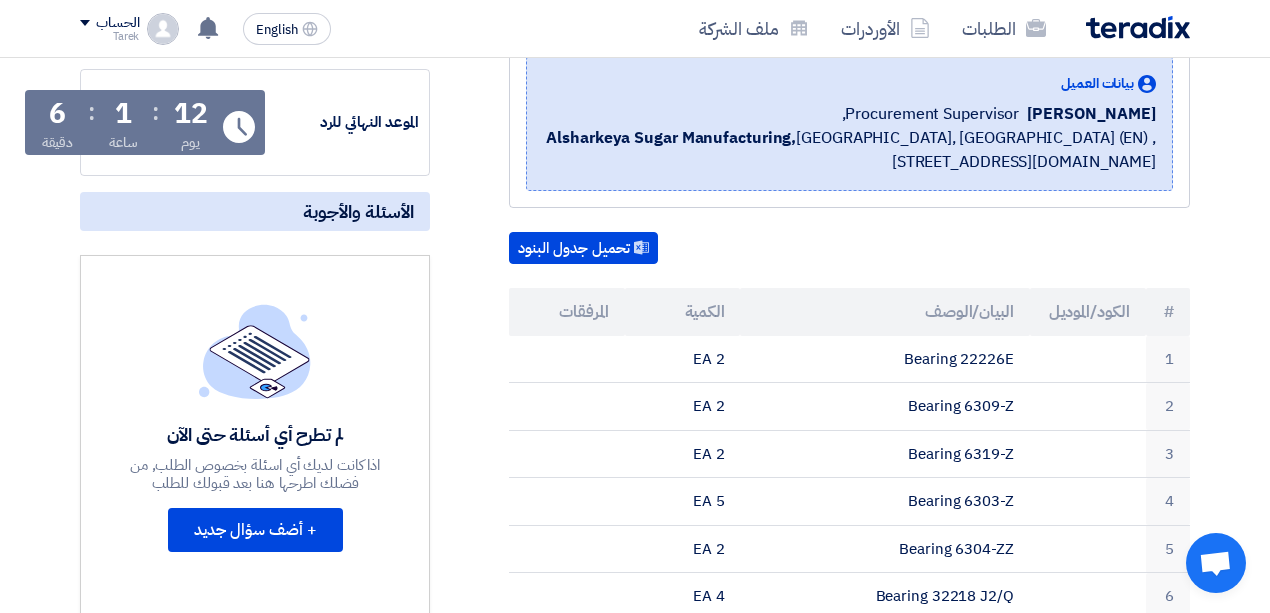 scroll, scrollTop: 400, scrollLeft: 0, axis: vertical 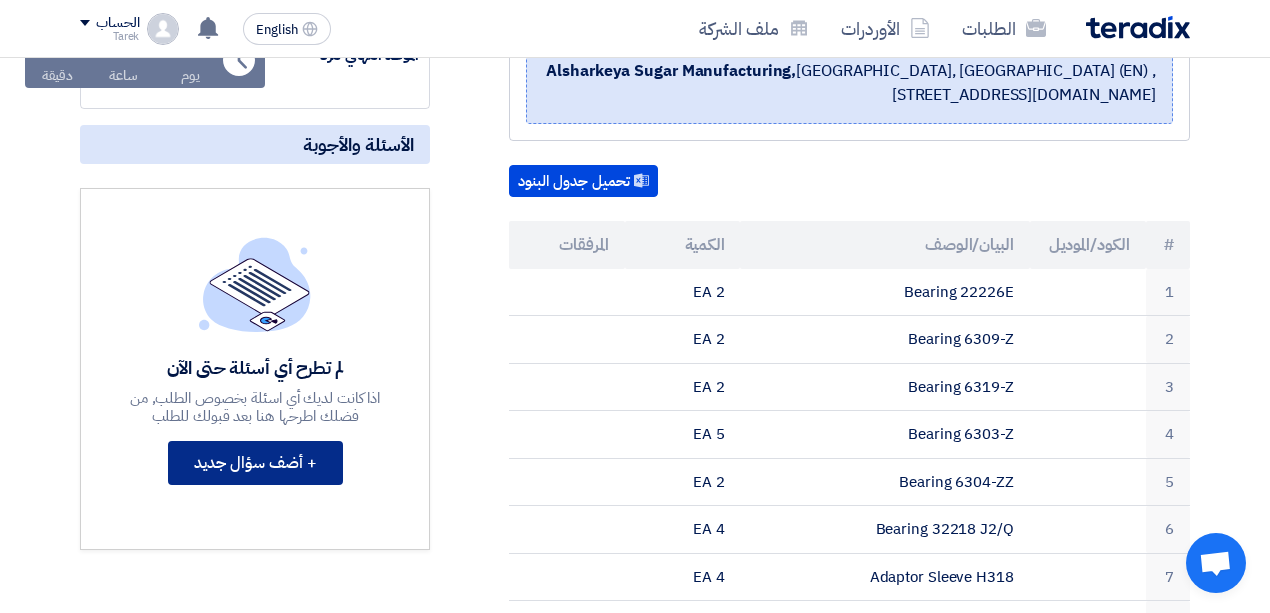 click on "+ أضف سؤال جديد" 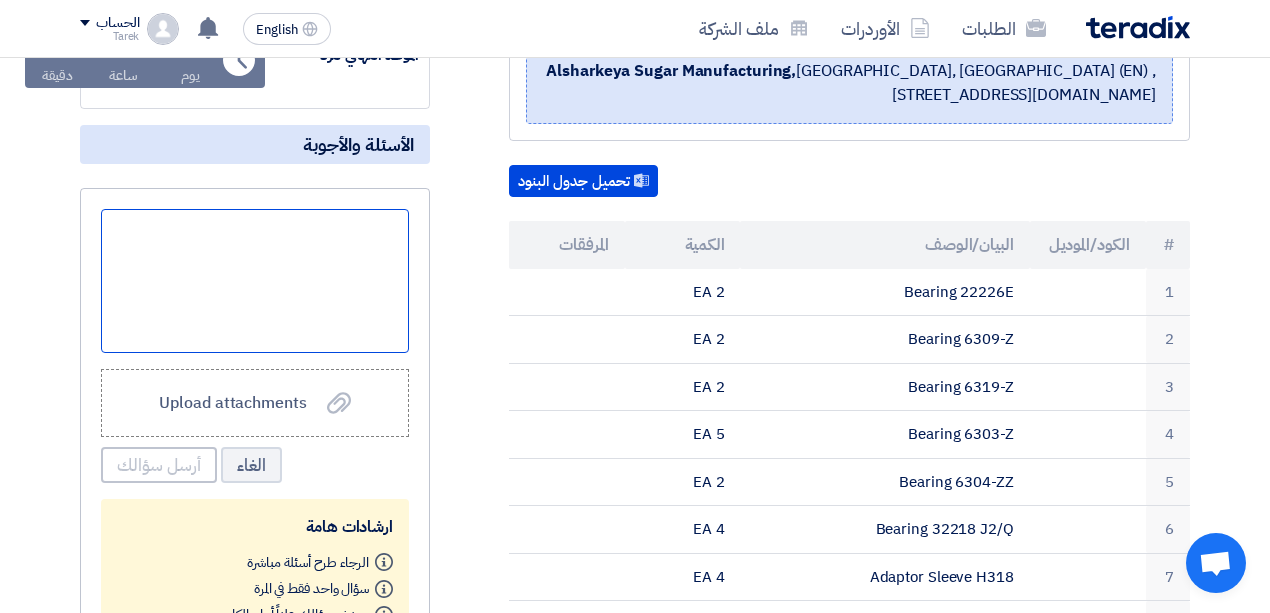 click 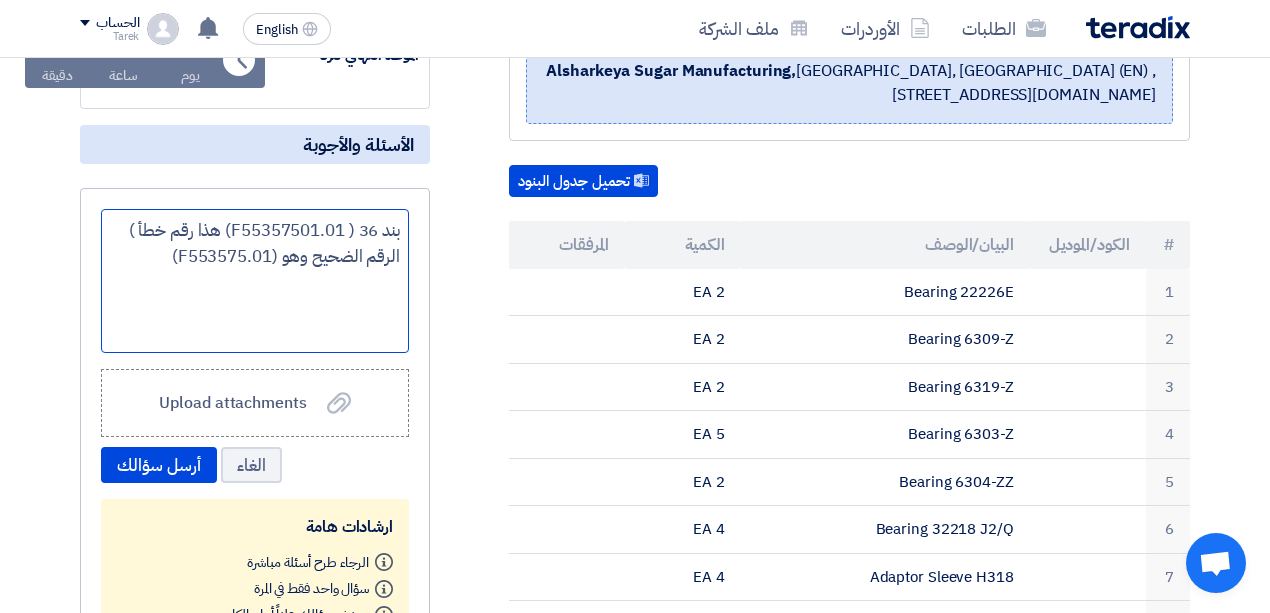 click on "بند 36 ( F55357501.01) هذا رقم خطأ ) الرقم الضحيح وهو (F553575.01)" 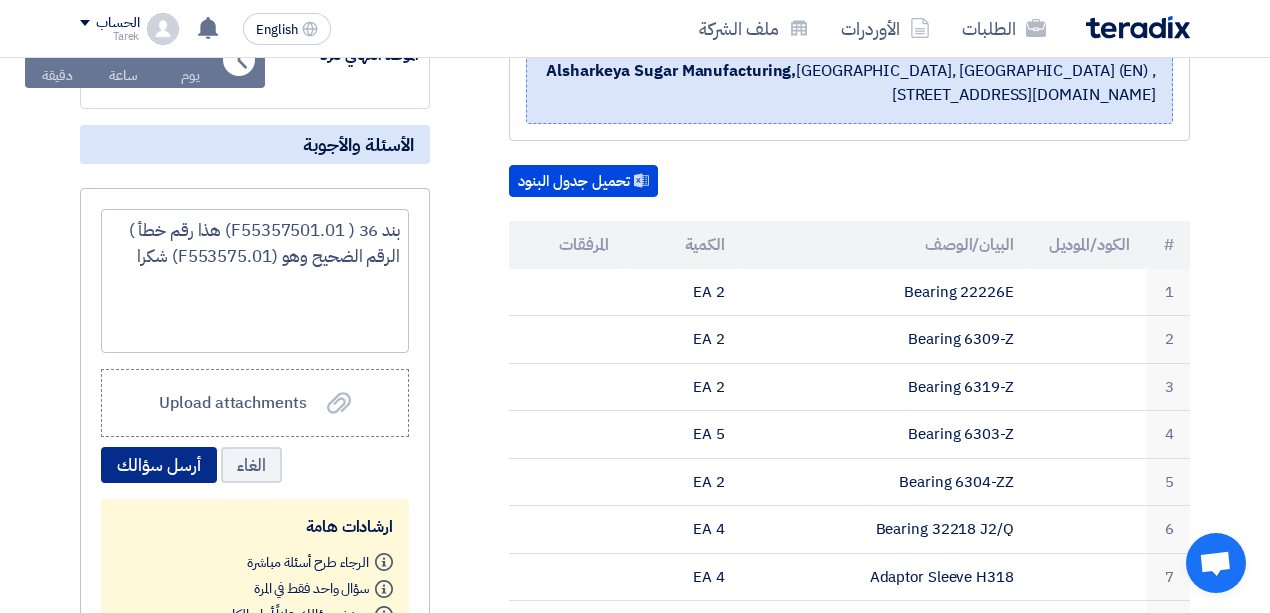 click on "أرسل سؤالك" 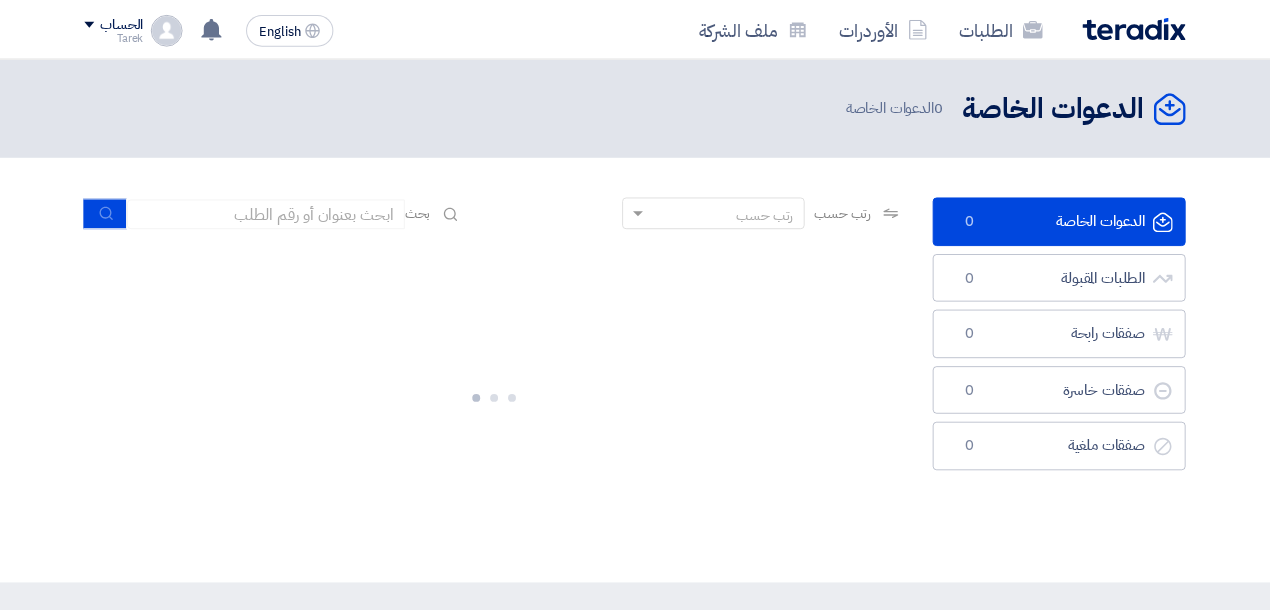 scroll, scrollTop: 0, scrollLeft: 0, axis: both 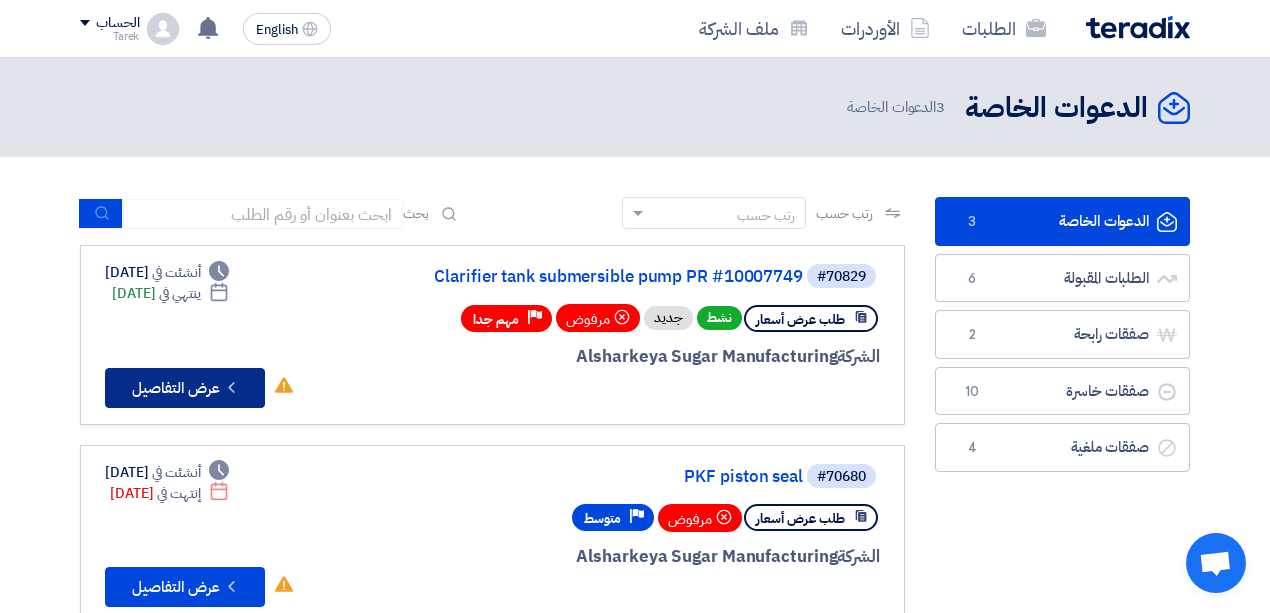 click on "Check details
عرض التفاصيل" 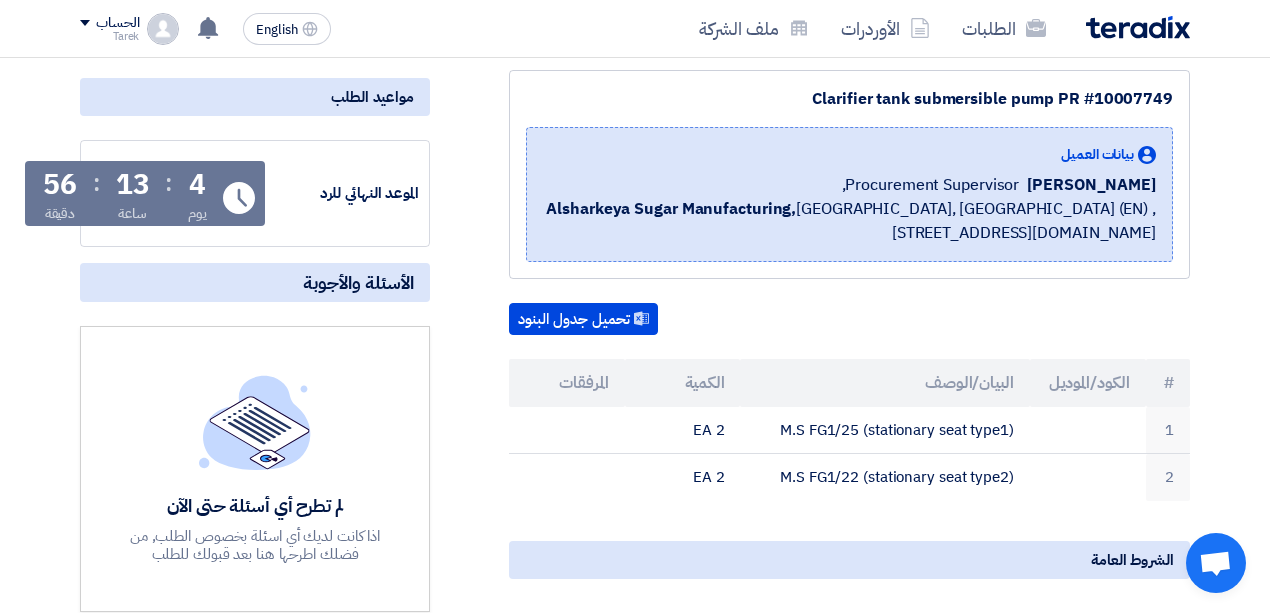 scroll, scrollTop: 0, scrollLeft: 0, axis: both 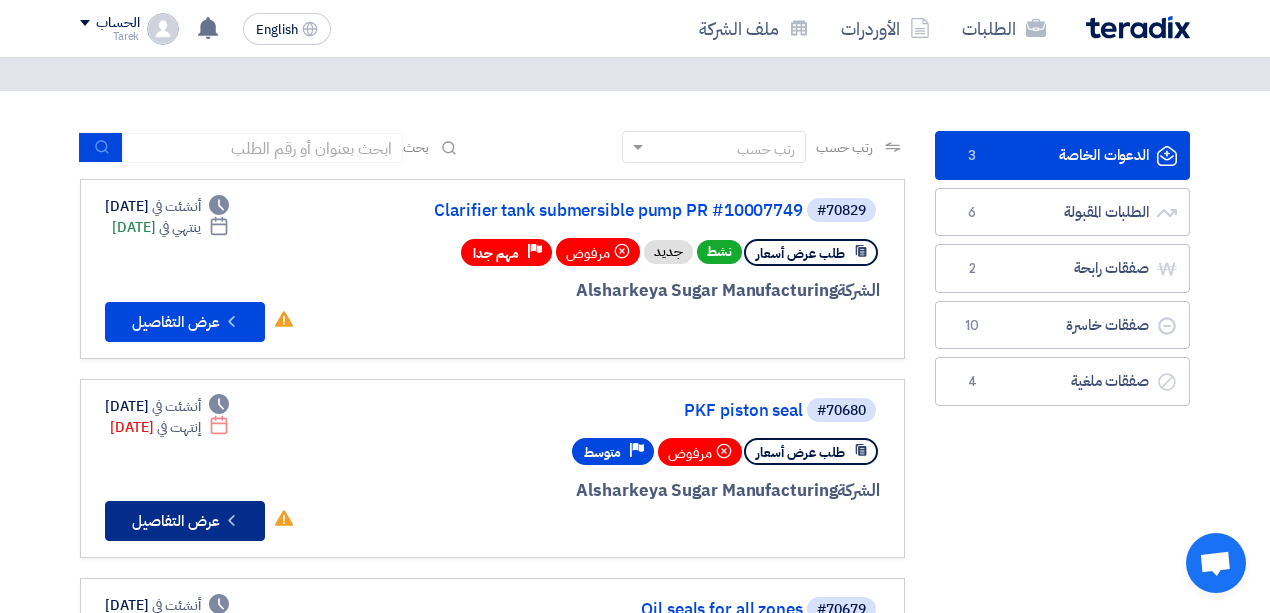 click on "Check details
عرض التفاصيل" 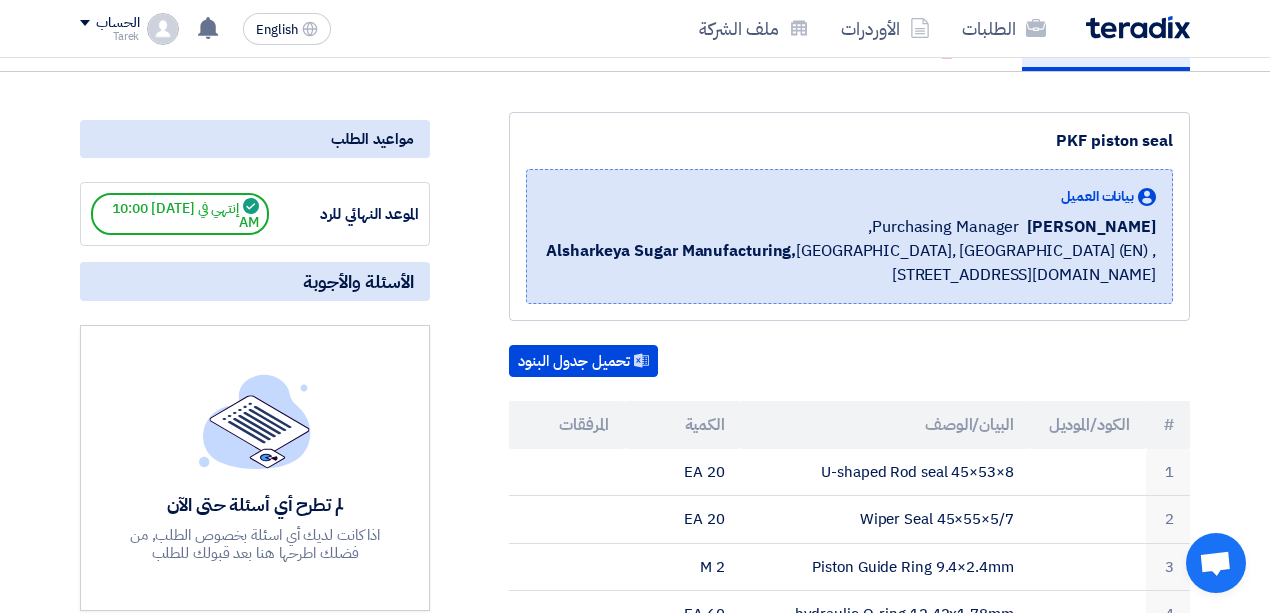 scroll, scrollTop: 266, scrollLeft: 0, axis: vertical 